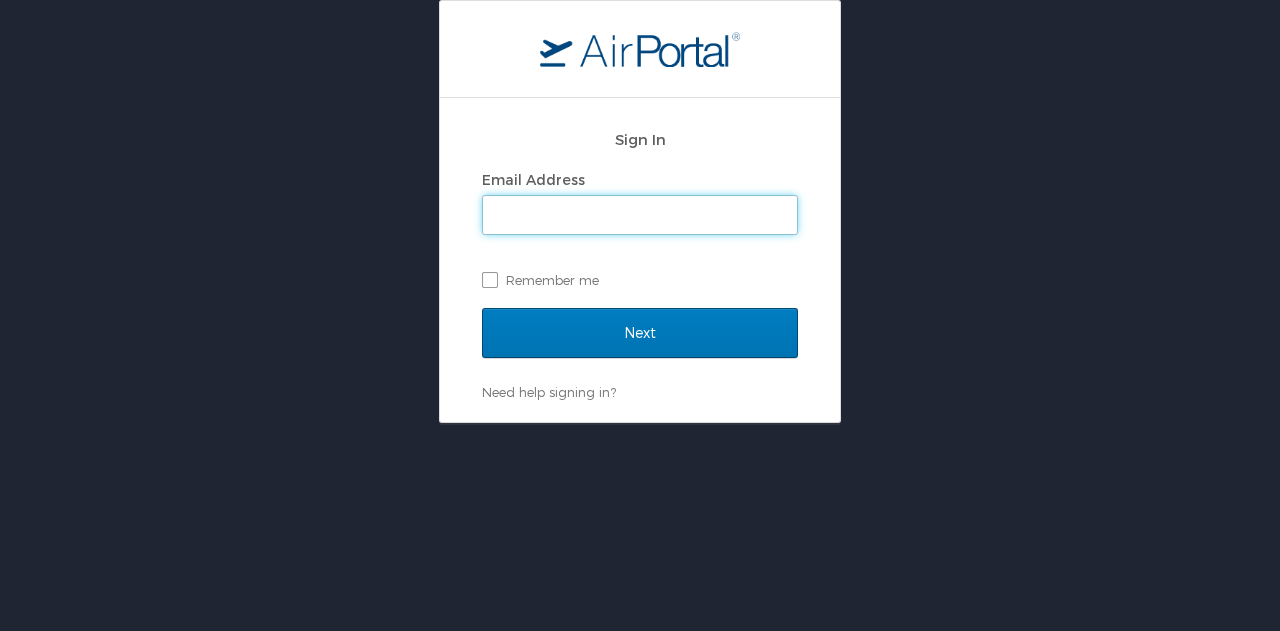 scroll, scrollTop: 0, scrollLeft: 0, axis: both 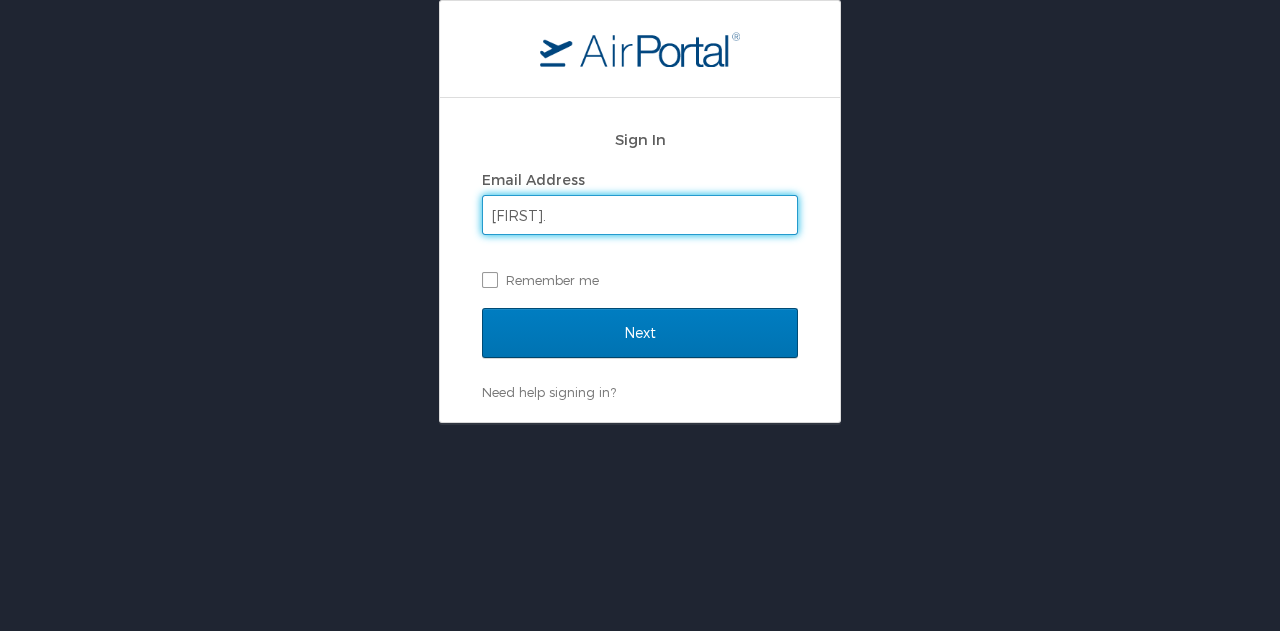 type on "kristin.stamps@elior-na.com" 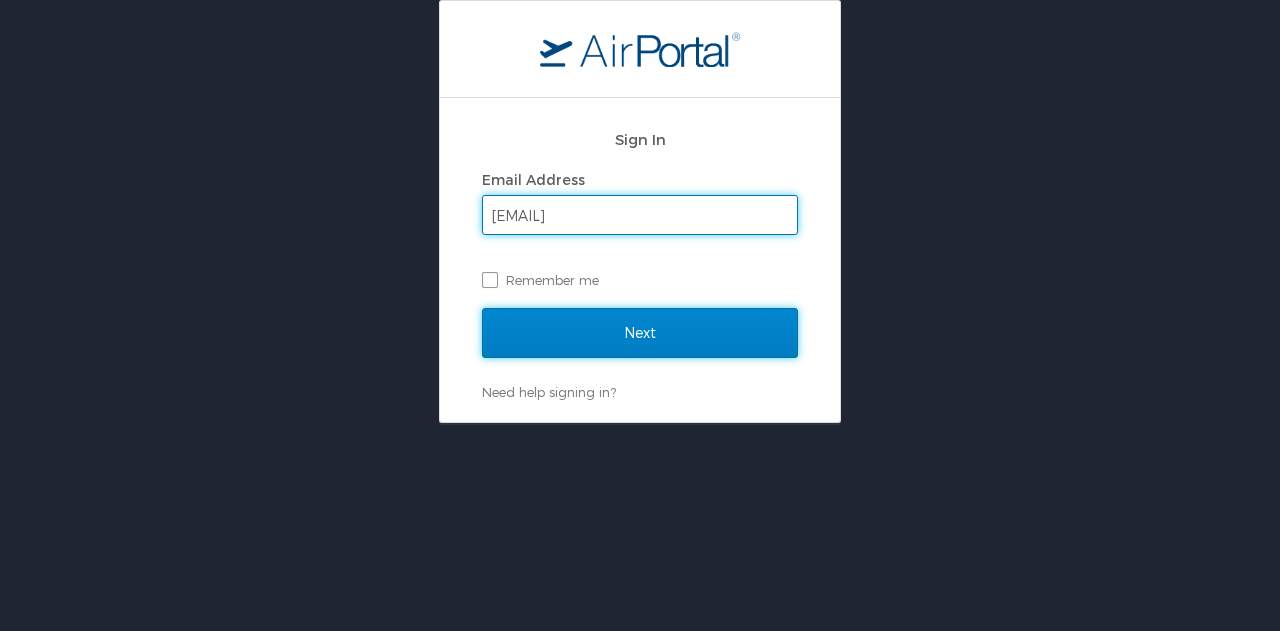 click on "Next" at bounding box center (640, 333) 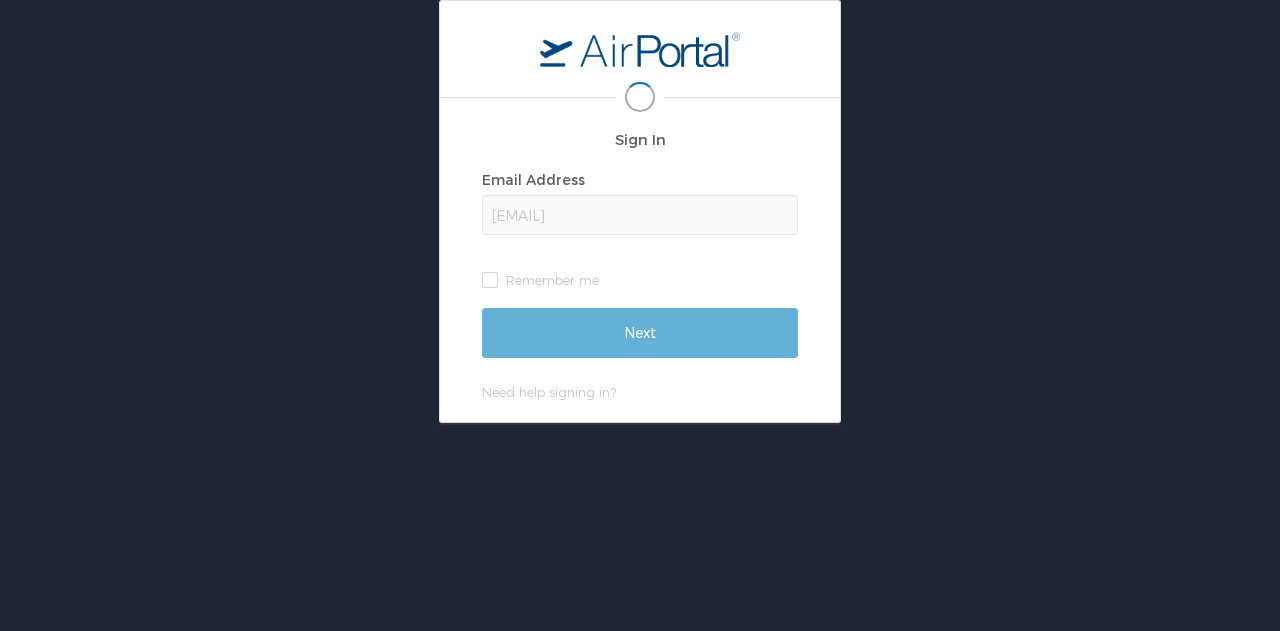 scroll, scrollTop: 0, scrollLeft: 0, axis: both 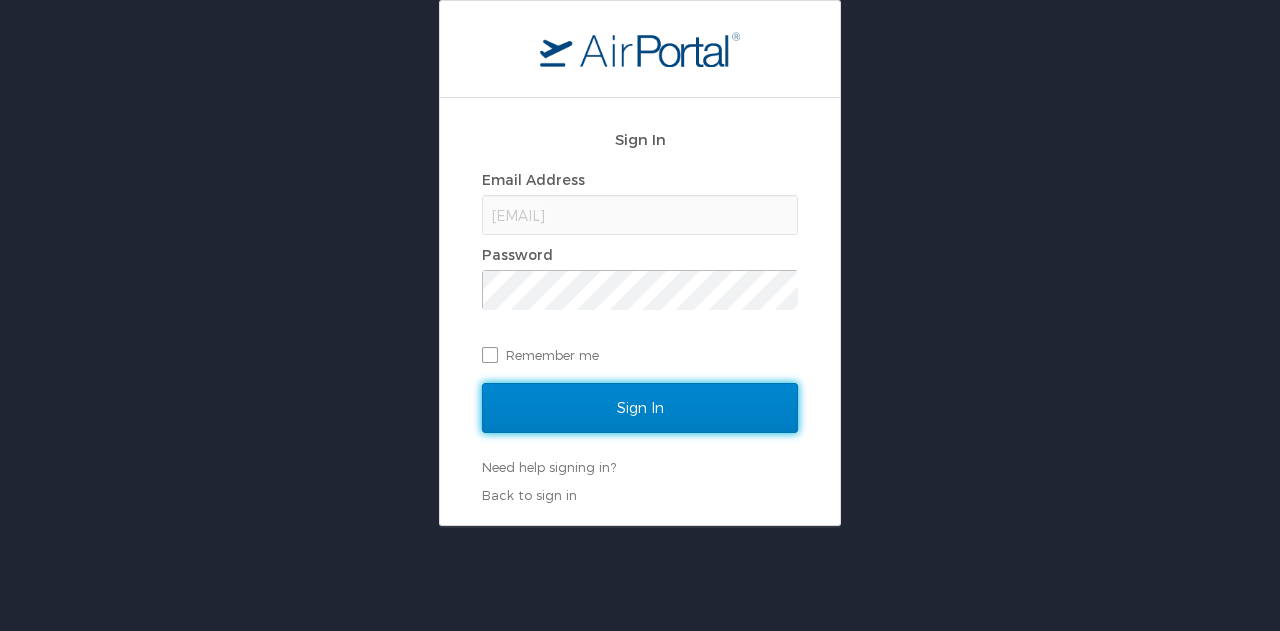 click on "Sign In" at bounding box center (640, 408) 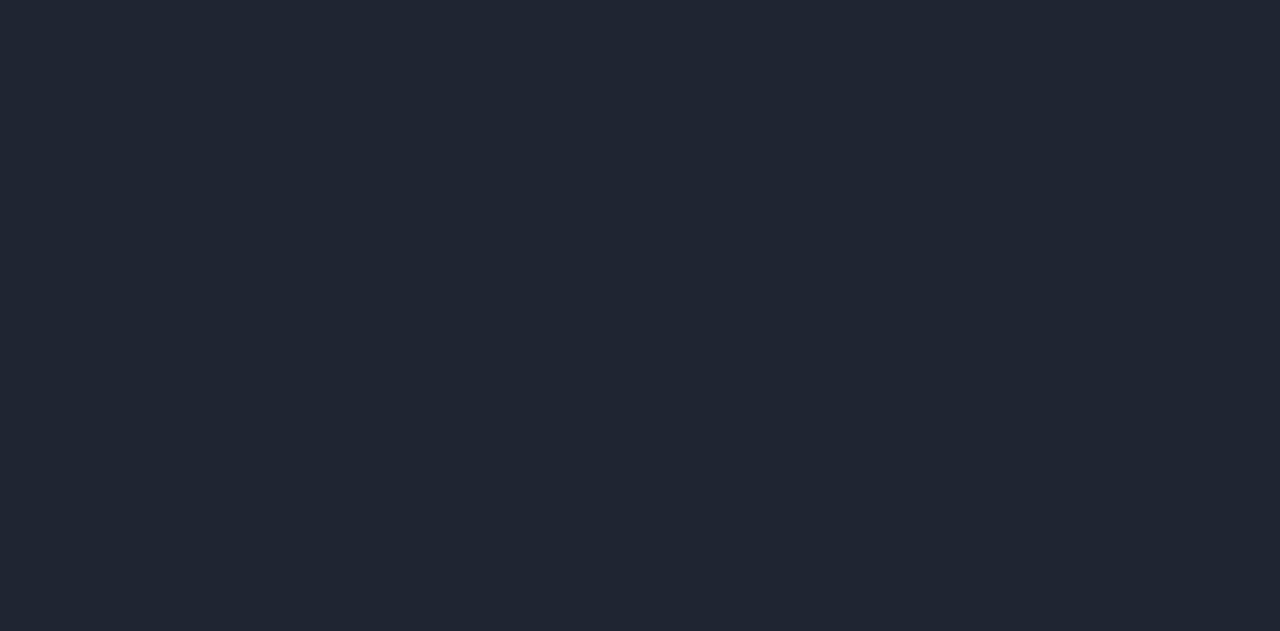 scroll, scrollTop: 0, scrollLeft: 0, axis: both 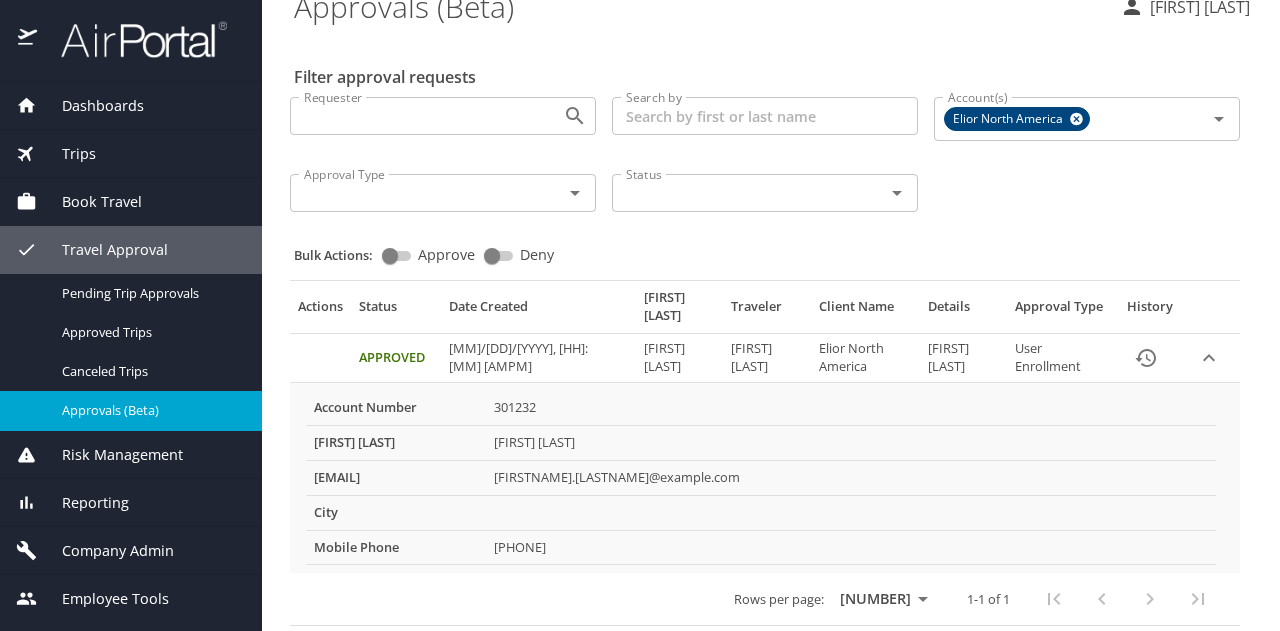 click on "Company Admin" at bounding box center (105, 551) 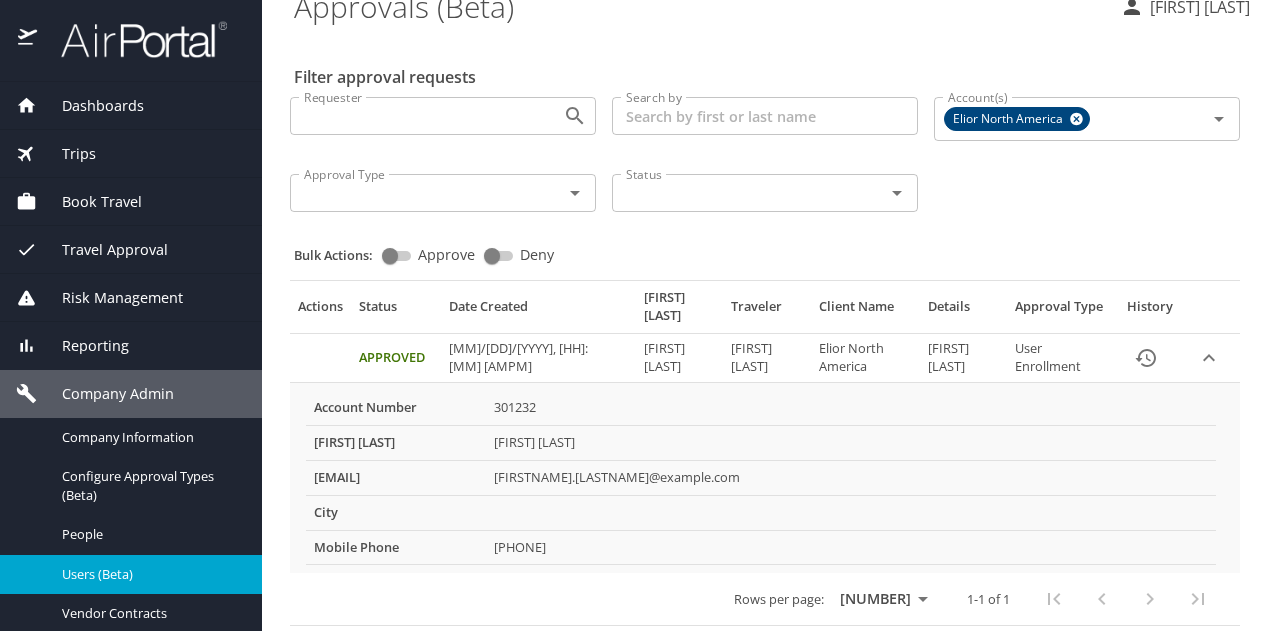 click on "Users (Beta)" at bounding box center (150, 574) 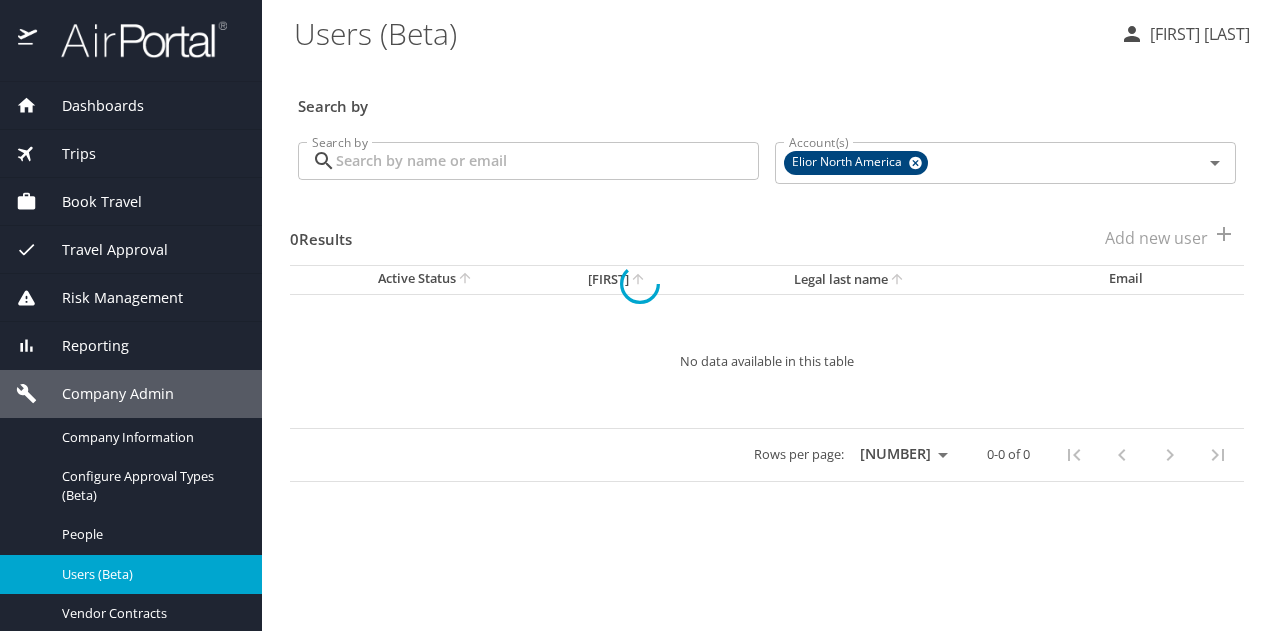 scroll, scrollTop: 0, scrollLeft: 0, axis: both 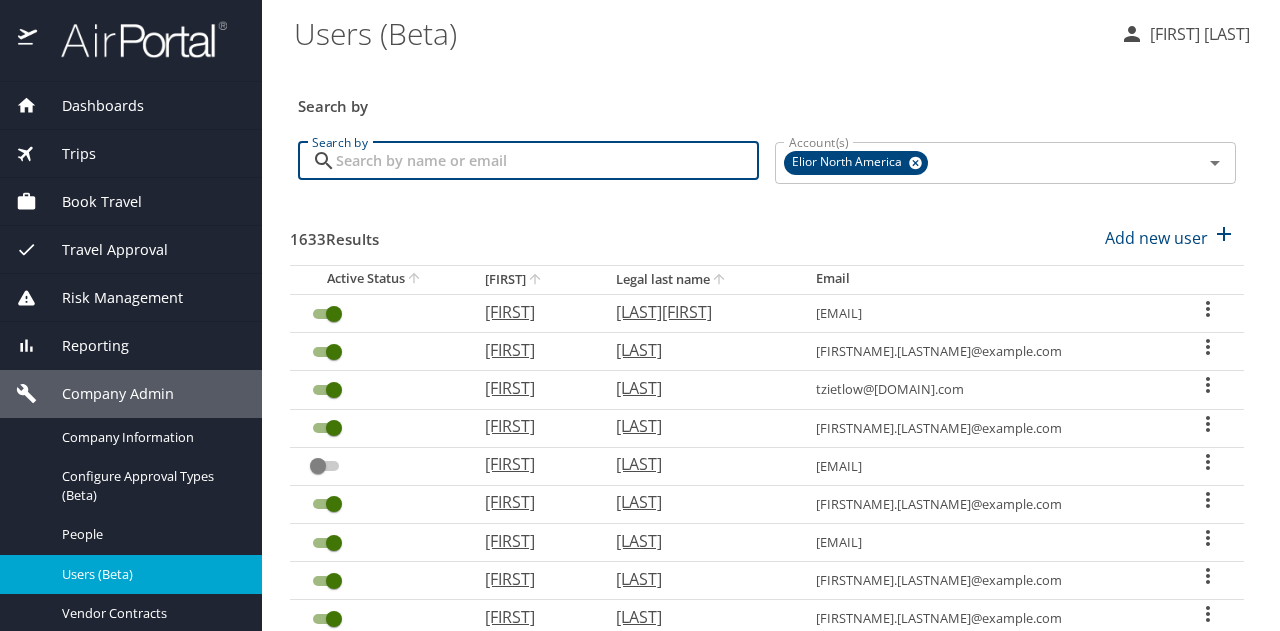 click on "Search by" at bounding box center [547, 161] 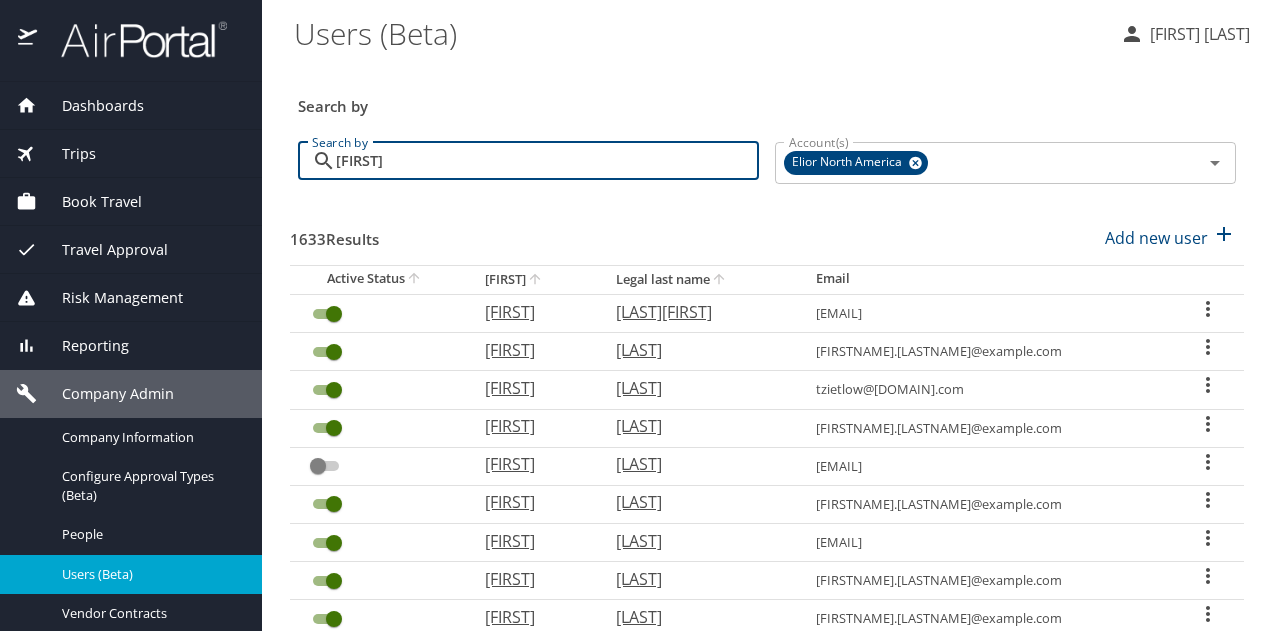 type on "[FIRST]" 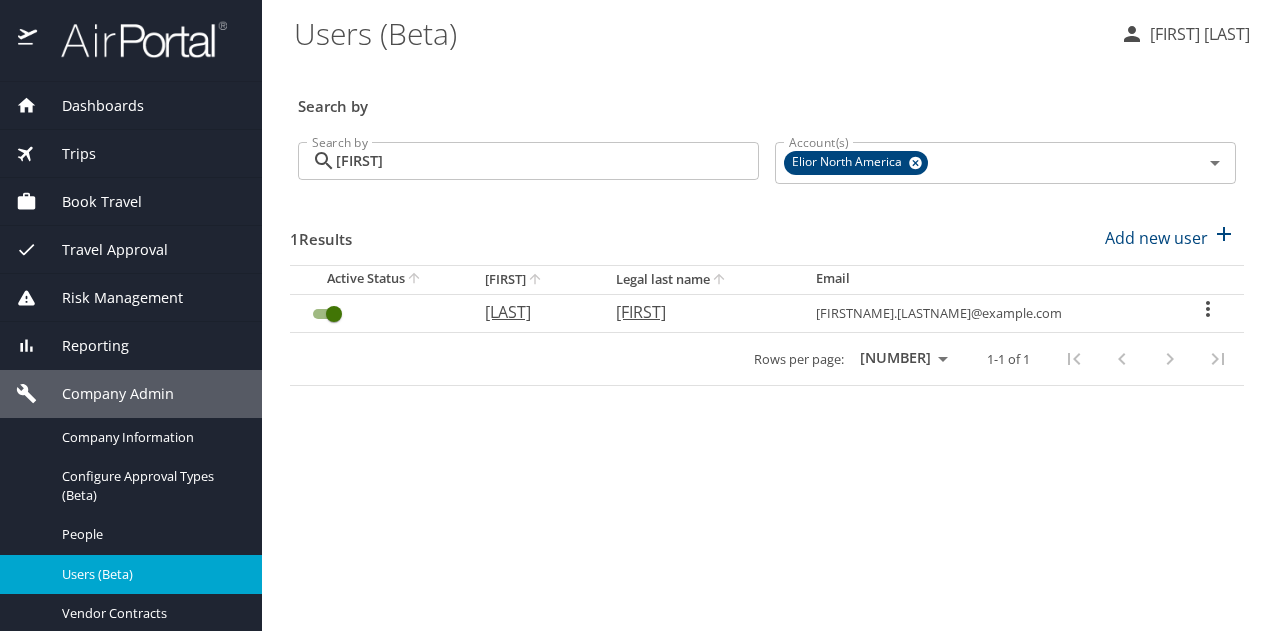 click at bounding box center [1208, 309] 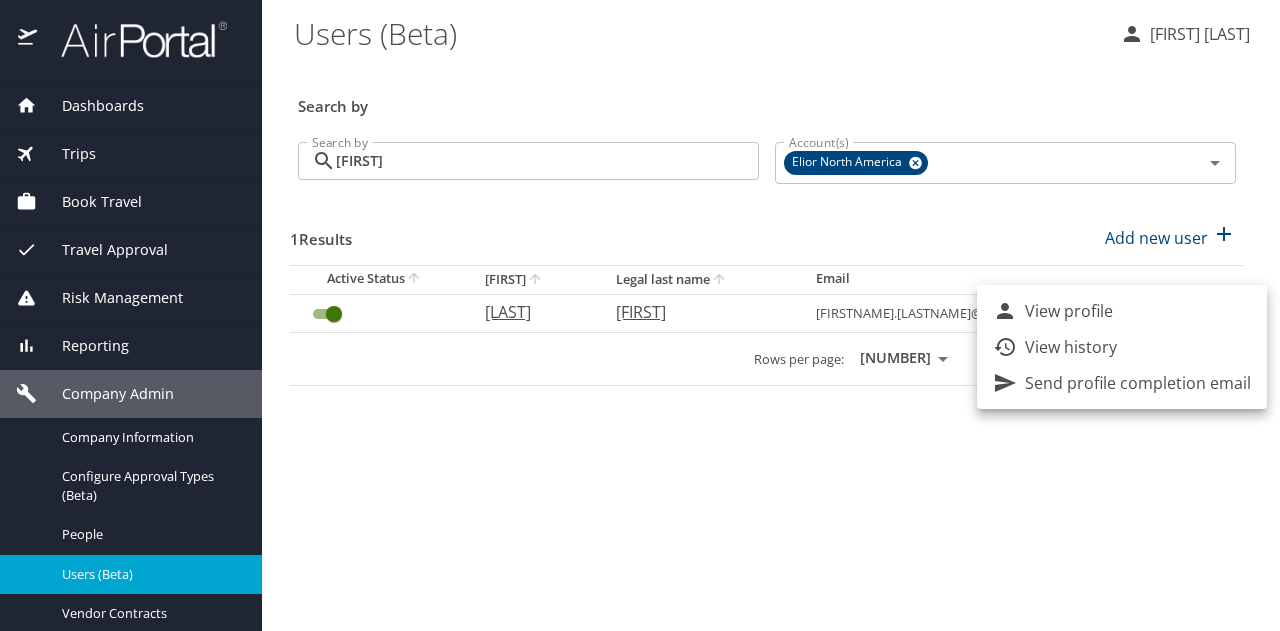 click on "View profile" at bounding box center (1122, 311) 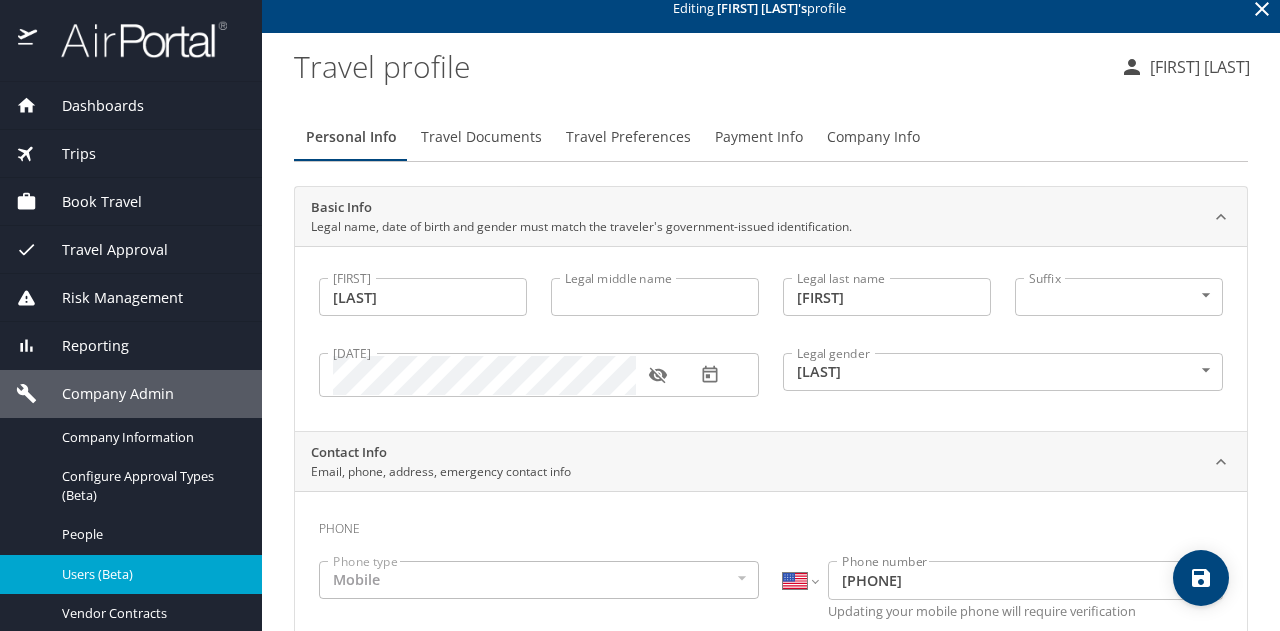 scroll, scrollTop: 0, scrollLeft: 0, axis: both 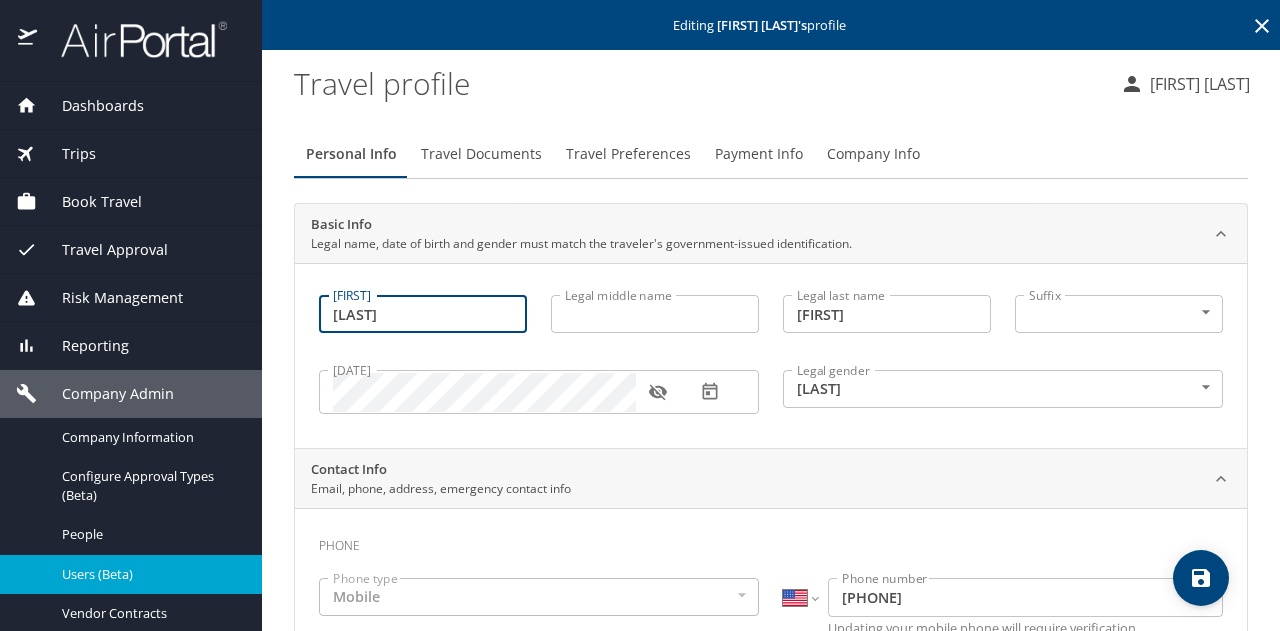 drag, startPoint x: 448, startPoint y: 313, endPoint x: 318, endPoint y: 325, distance: 130.55267 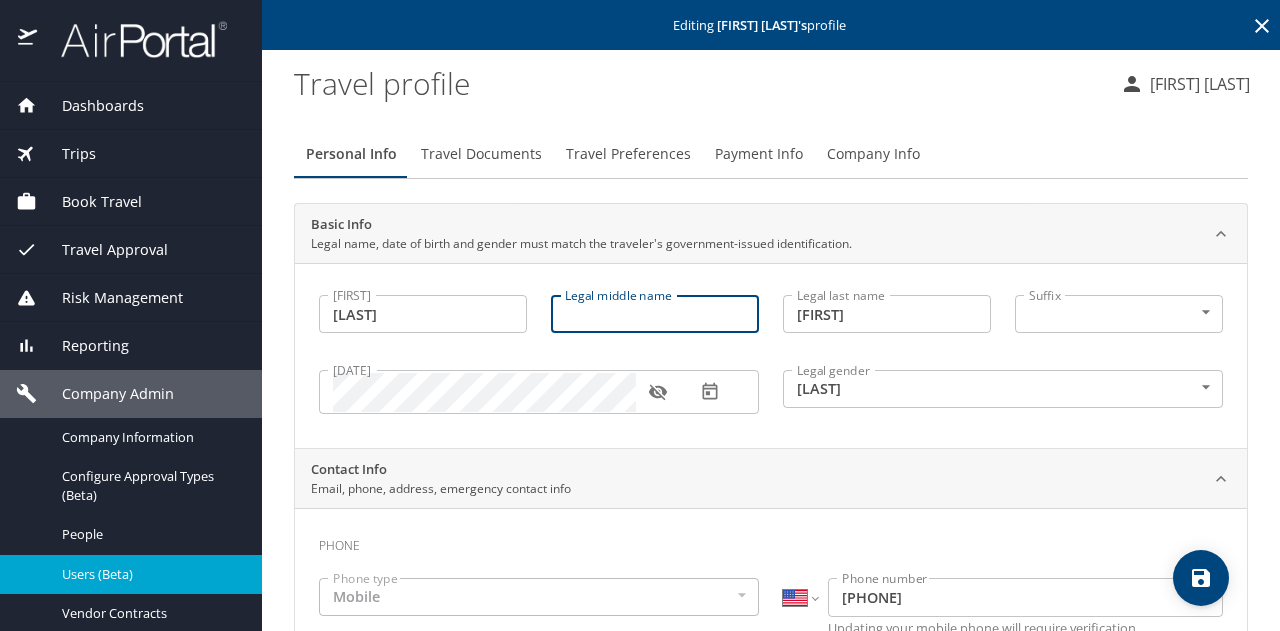 click on "Legal middle name" at bounding box center [655, 314] 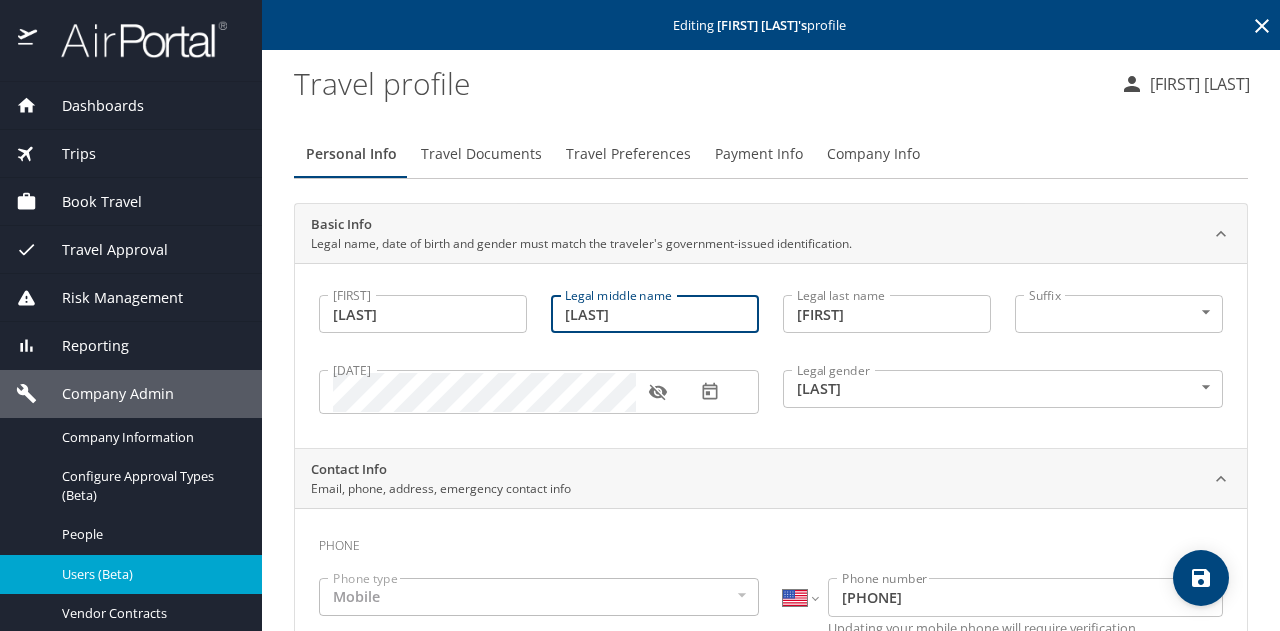 type on "[LAST]" 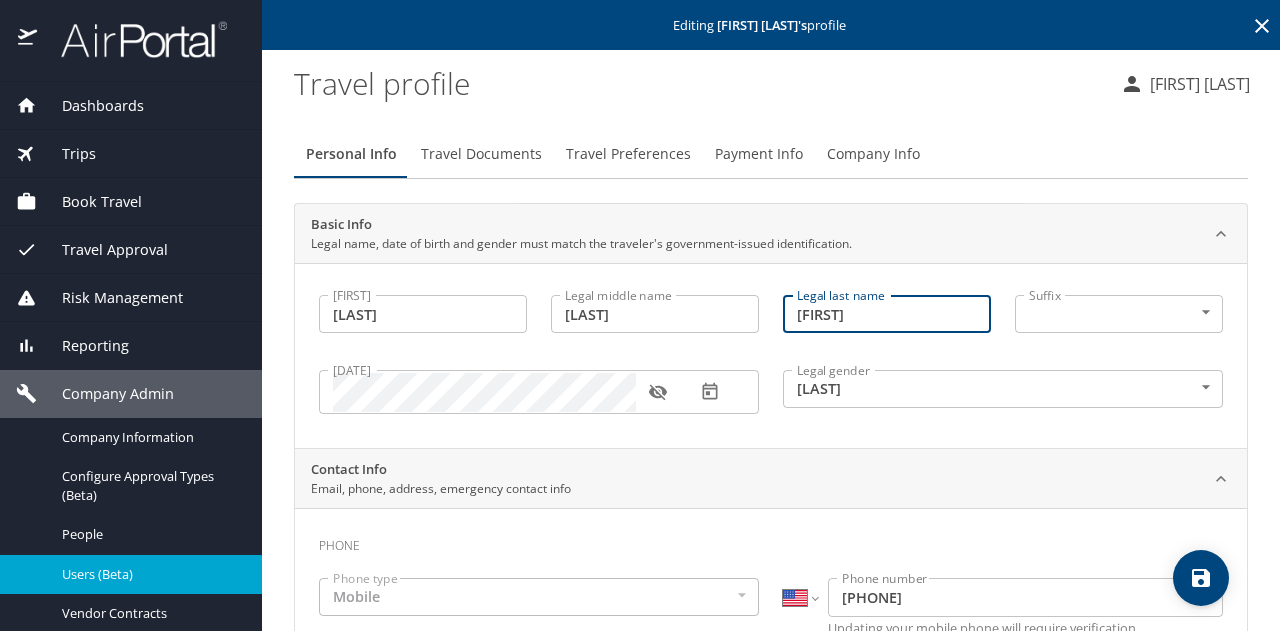 drag, startPoint x: 861, startPoint y: 317, endPoint x: 774, endPoint y: 321, distance: 87.0919 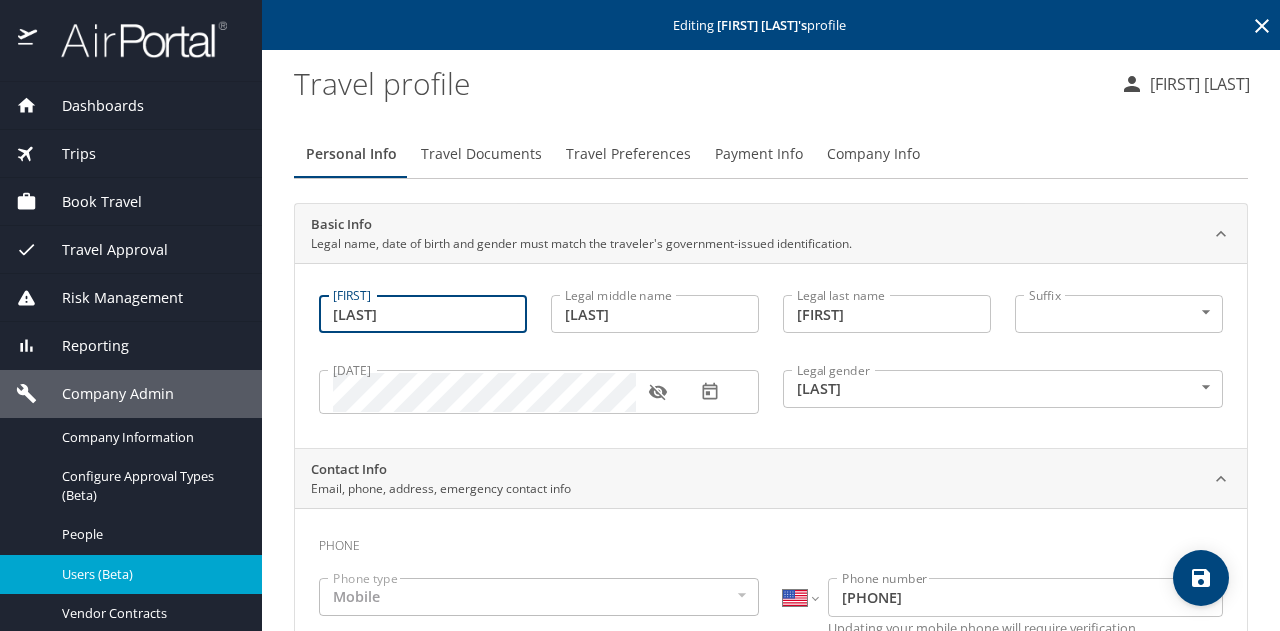 click on "[LAST]" at bounding box center [423, 314] 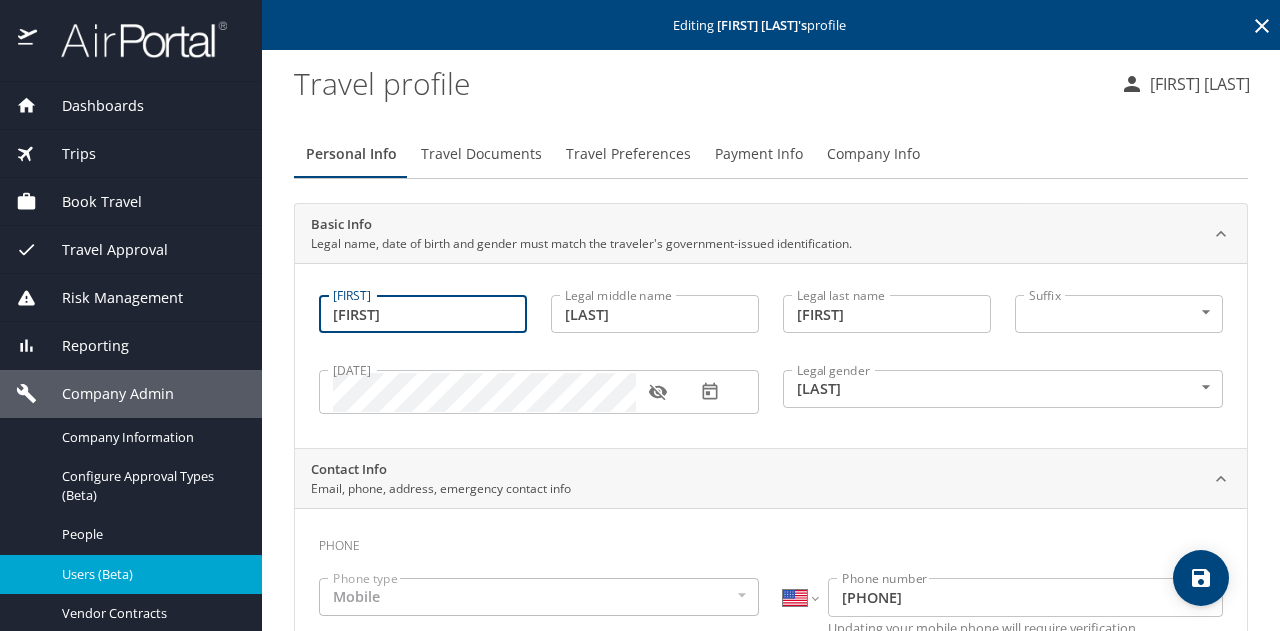 type on "[FIRST]" 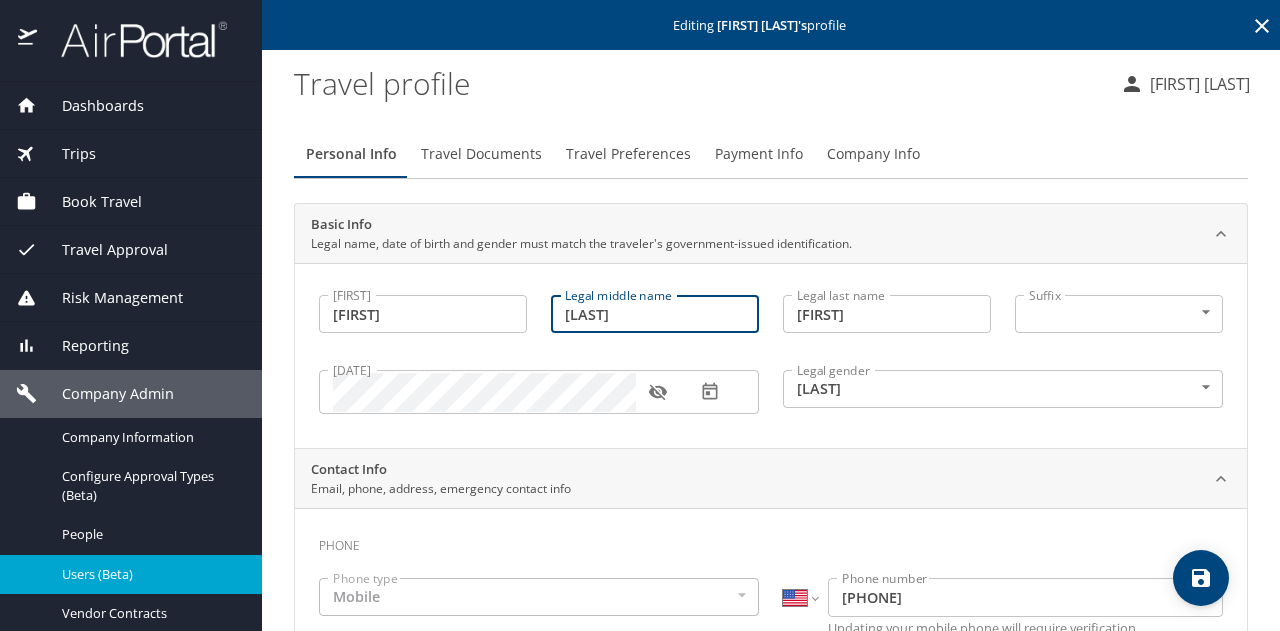 drag, startPoint x: 630, startPoint y: 309, endPoint x: 557, endPoint y: 319, distance: 73.68175 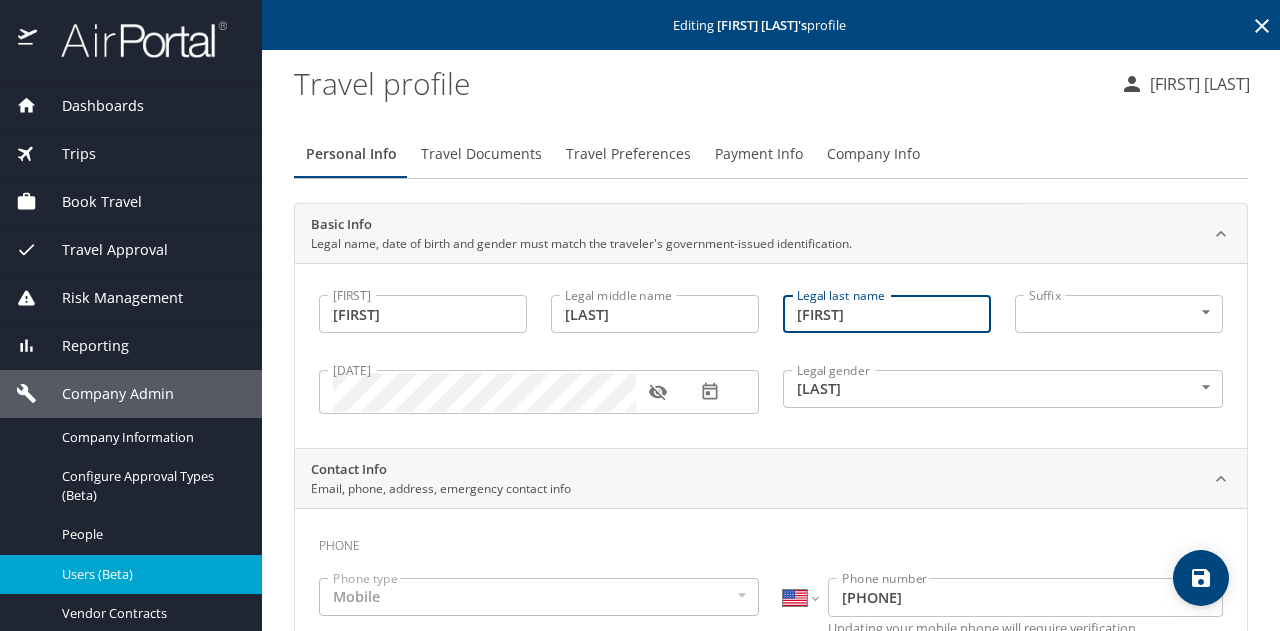 click on "[FIRST]" at bounding box center [887, 314] 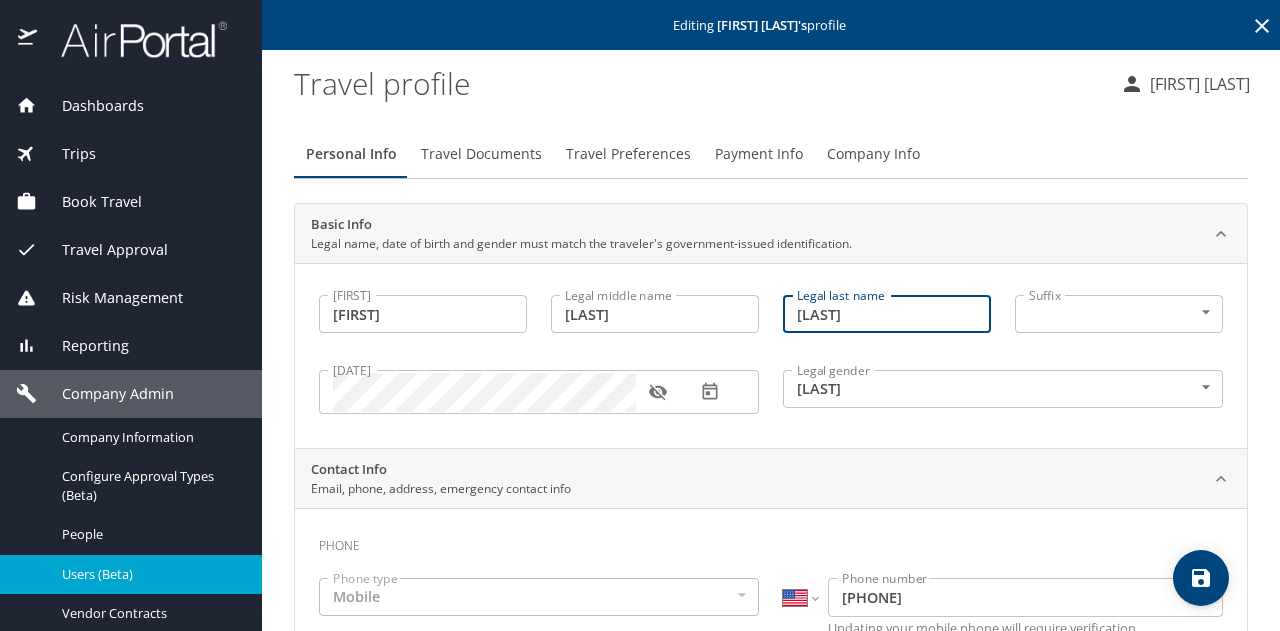 type on "[LAST]" 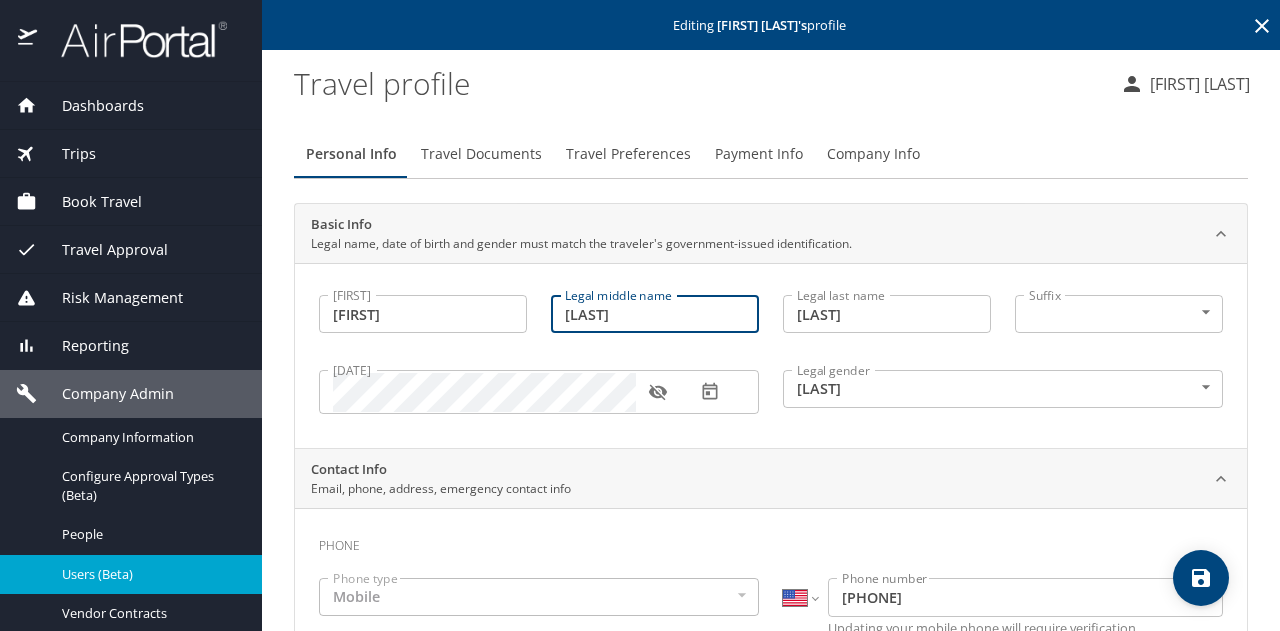 click on "[LAST]" at bounding box center [655, 314] 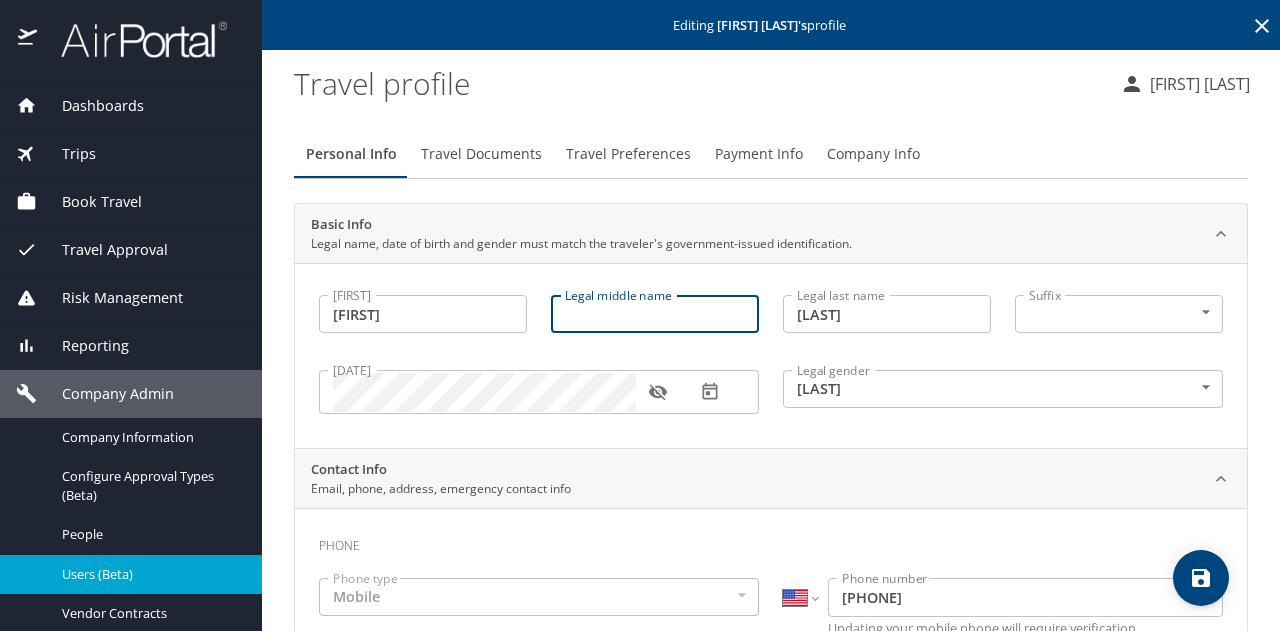 type 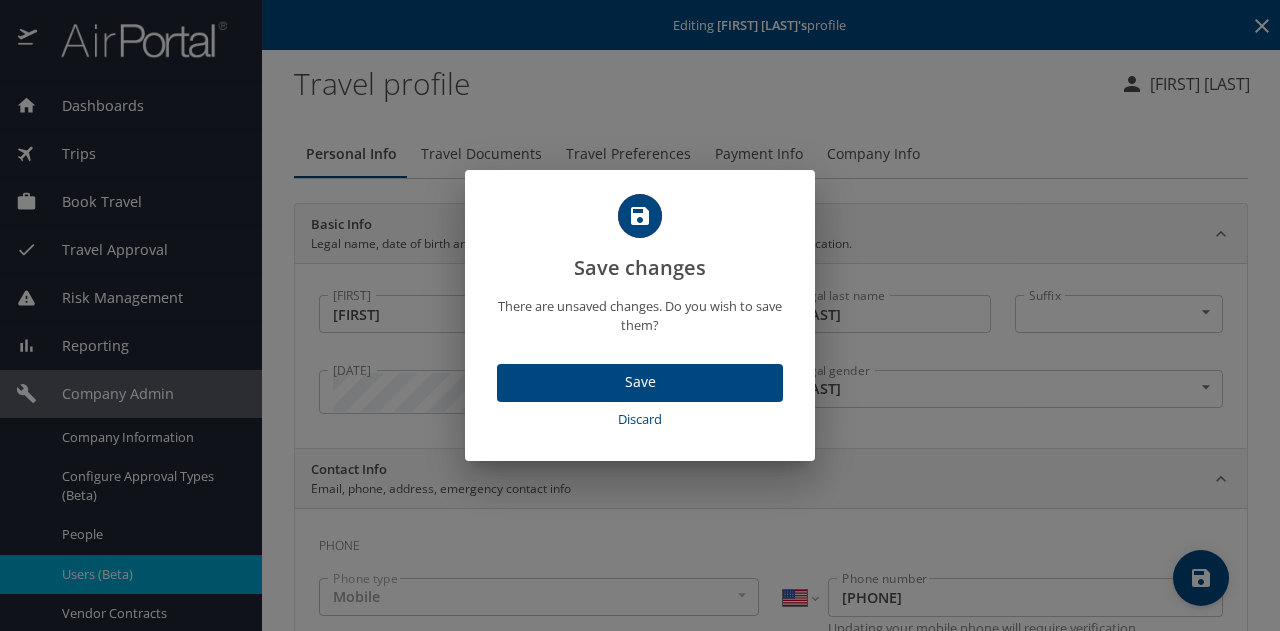 click on "Save" at bounding box center (640, 382) 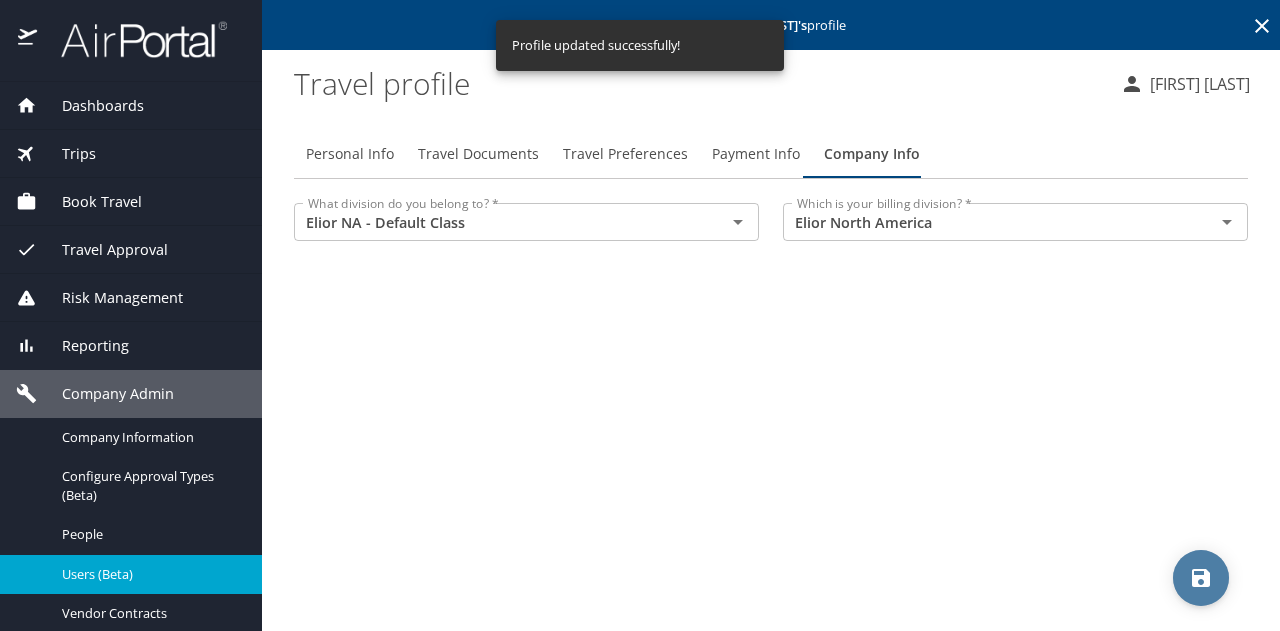 click at bounding box center [1201, 578] 